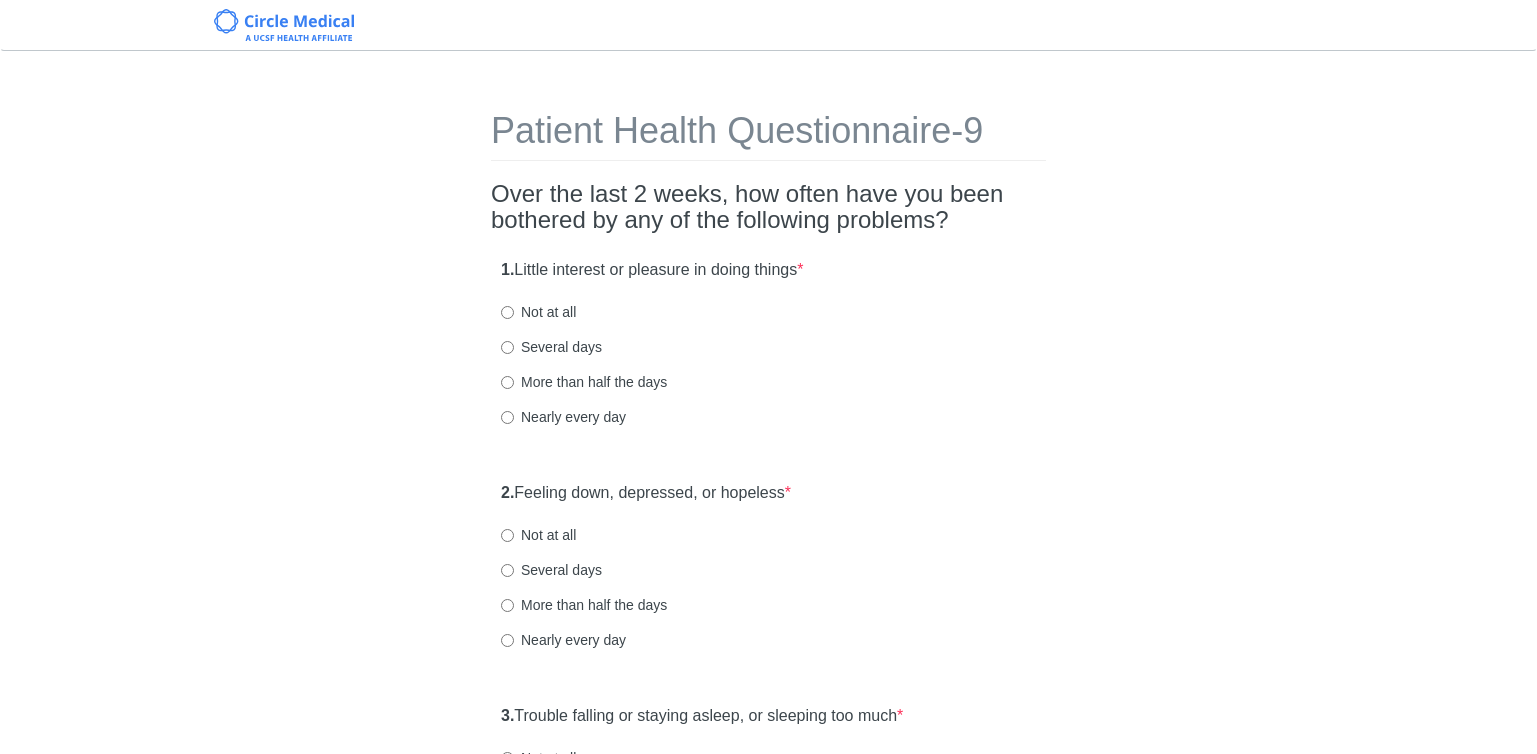 scroll, scrollTop: 0, scrollLeft: 0, axis: both 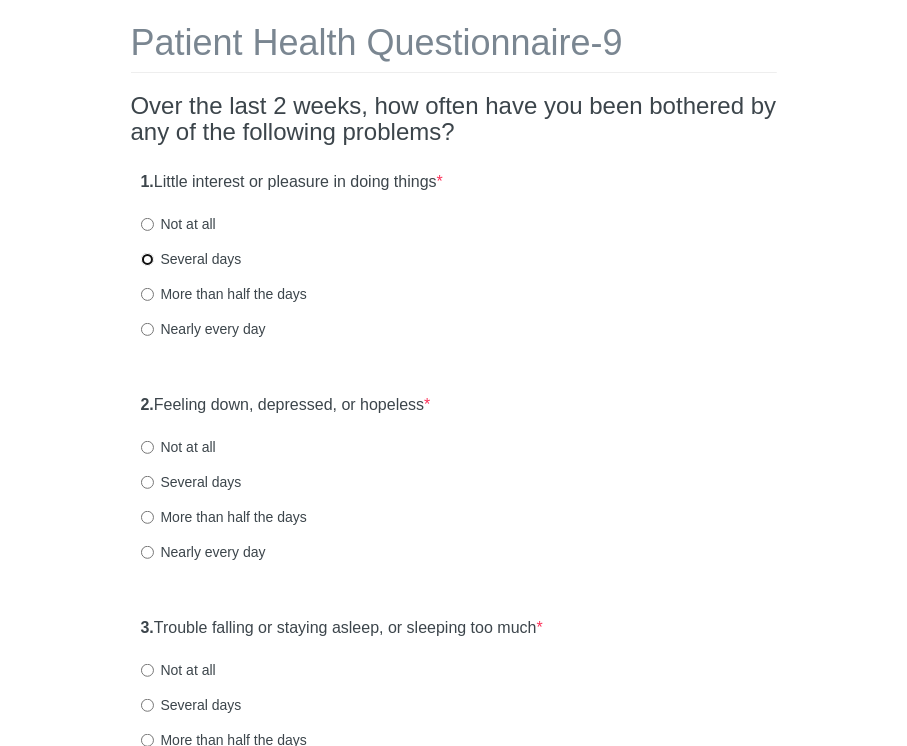 click on "Several days" at bounding box center (147, 259) 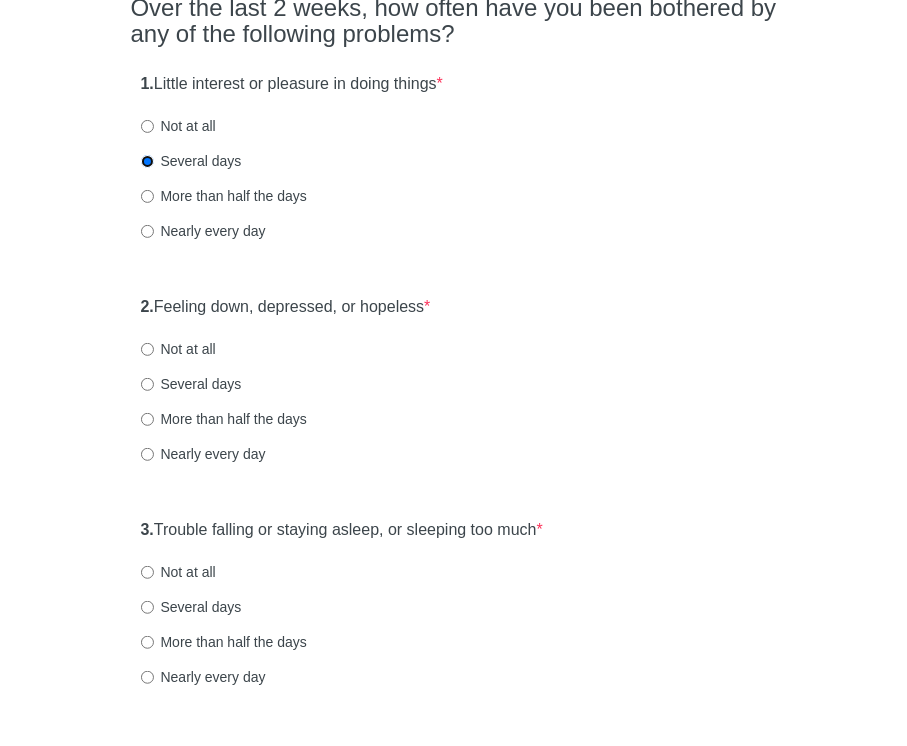 scroll, scrollTop: 218, scrollLeft: 0, axis: vertical 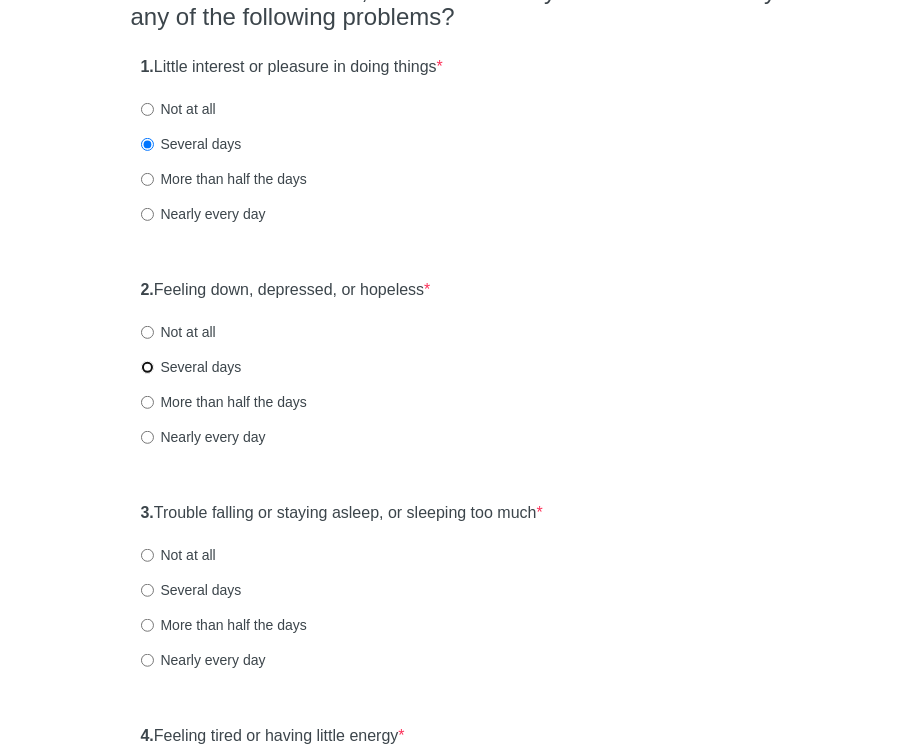 click on "Several days" at bounding box center (147, 367) 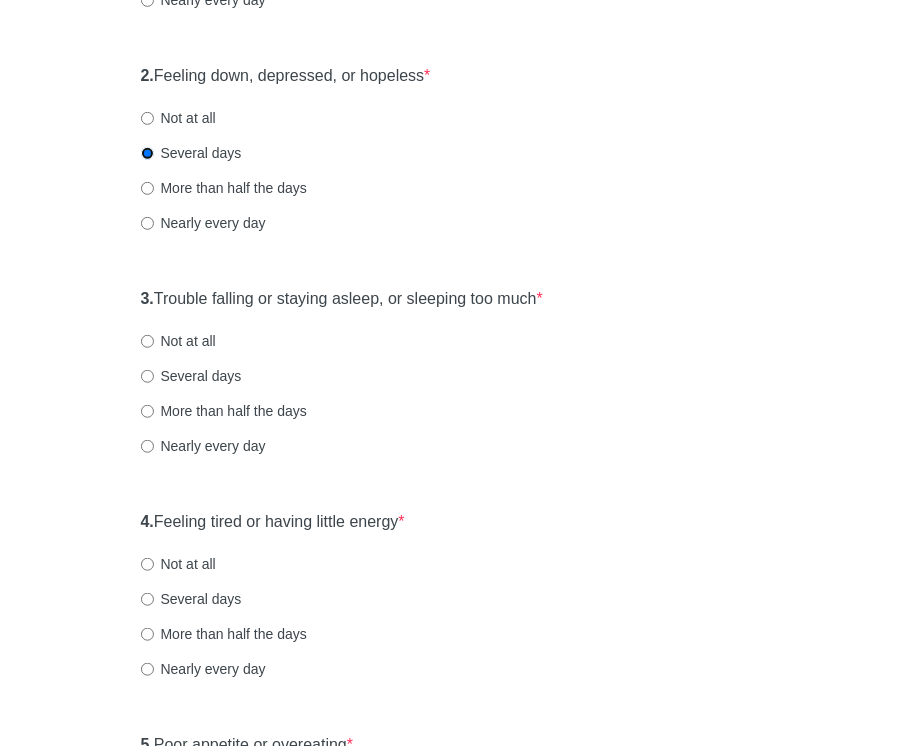scroll, scrollTop: 488, scrollLeft: 0, axis: vertical 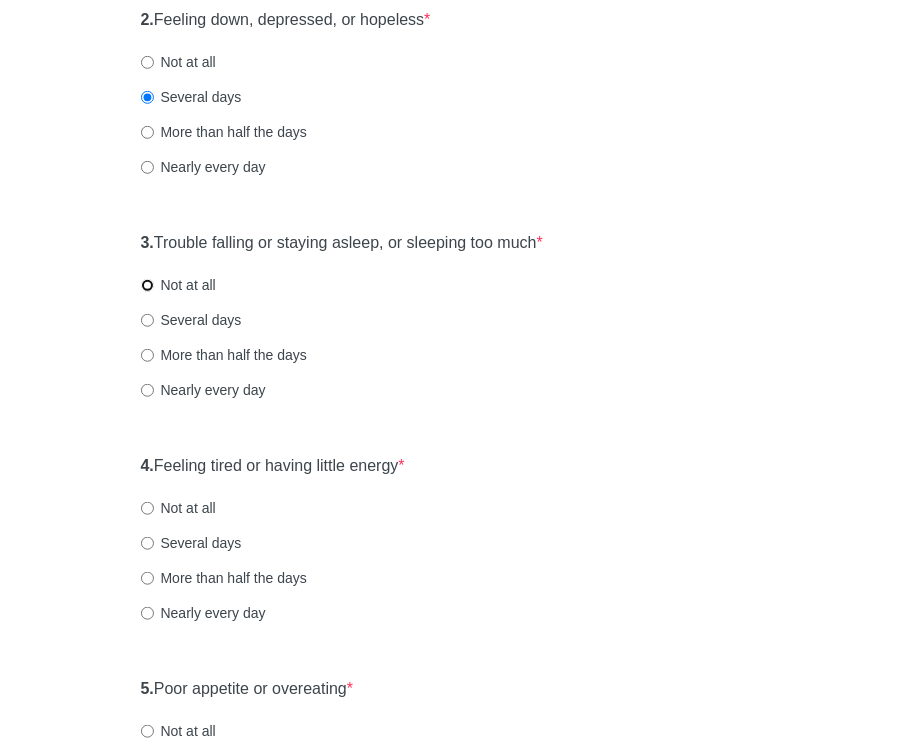 click on "Not at all" at bounding box center (147, 285) 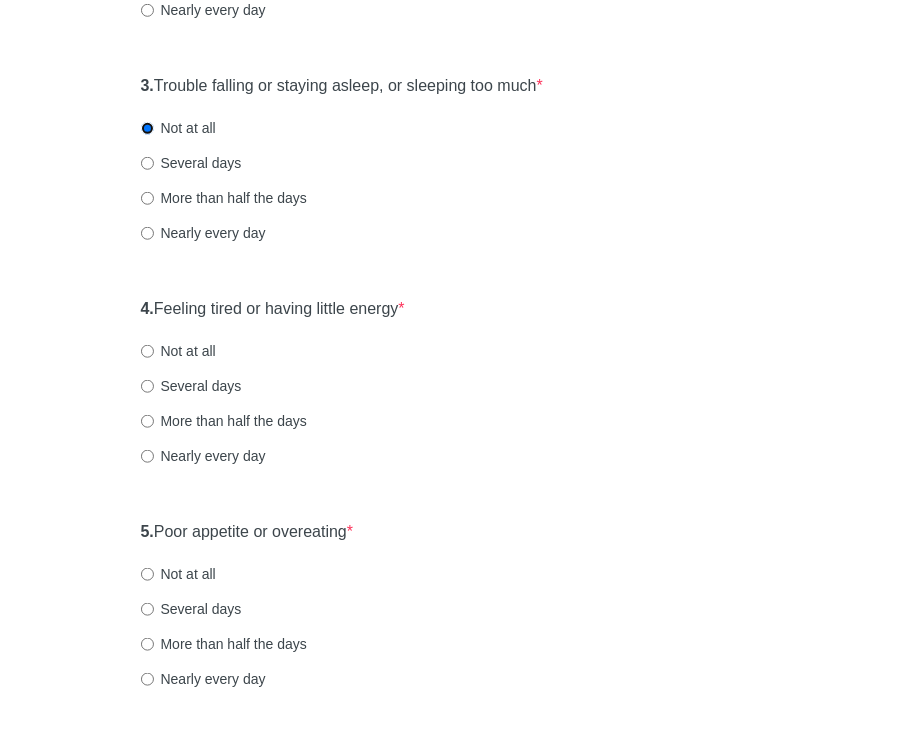 scroll, scrollTop: 647, scrollLeft: 0, axis: vertical 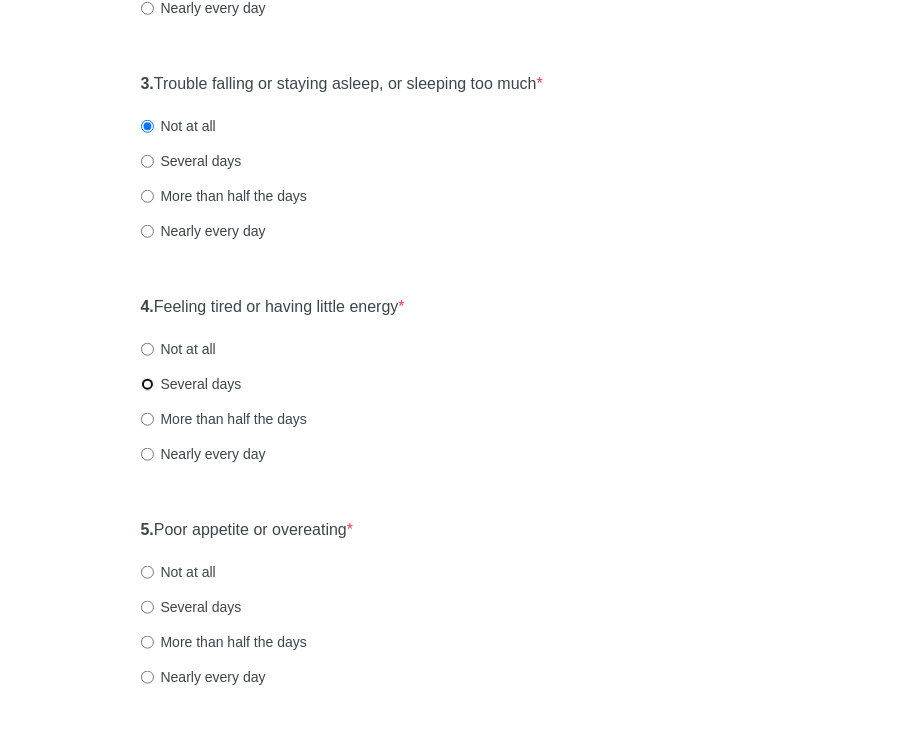 click on "Several days" at bounding box center [147, 384] 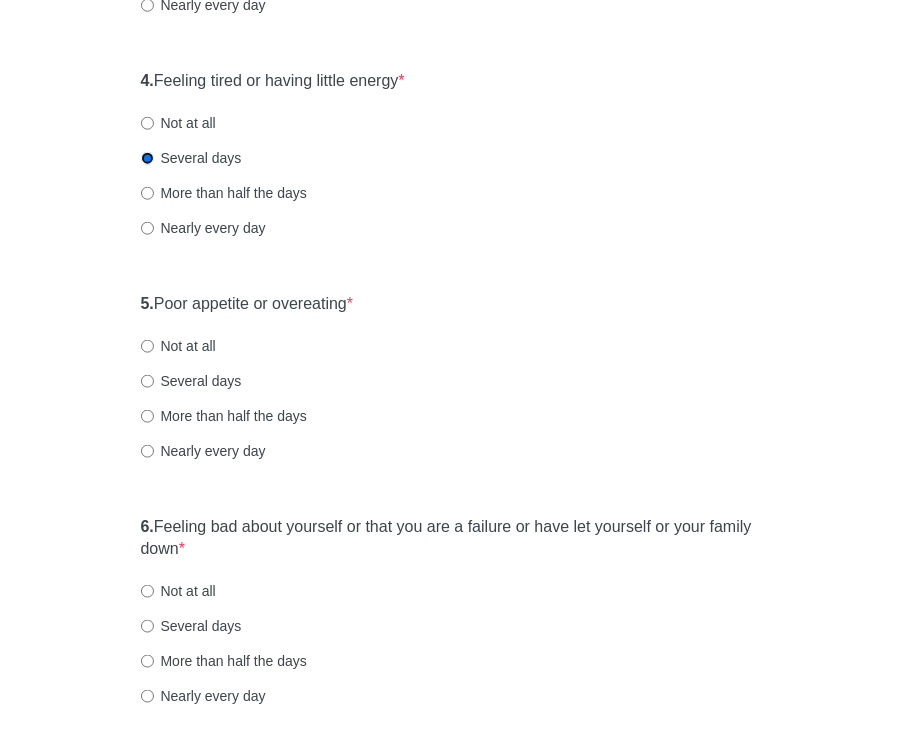 scroll, scrollTop: 905, scrollLeft: 0, axis: vertical 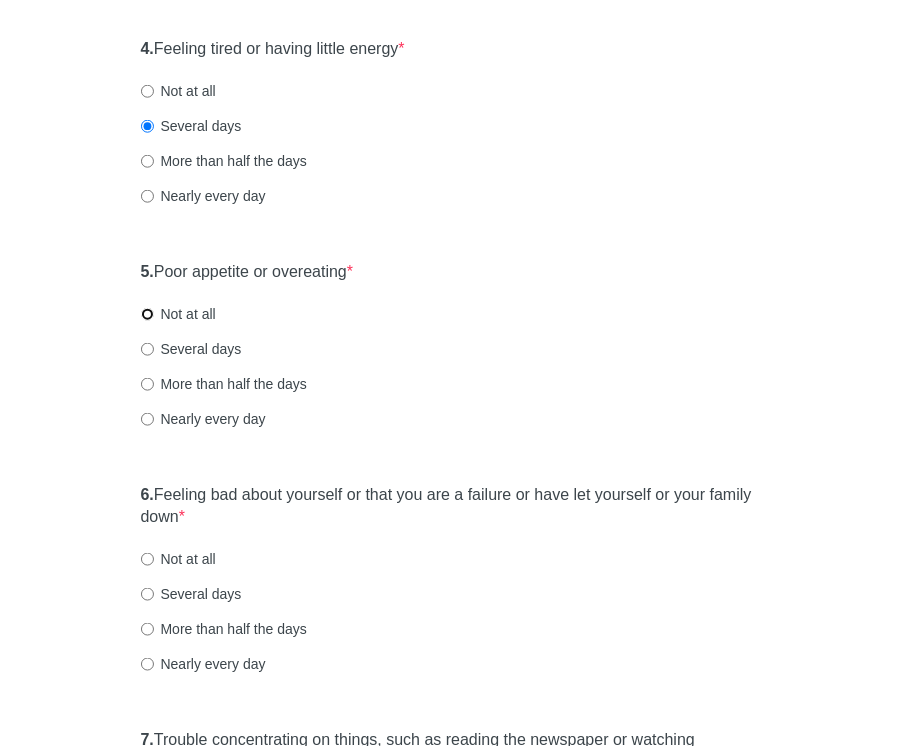 click on "Not at all" at bounding box center [147, 314] 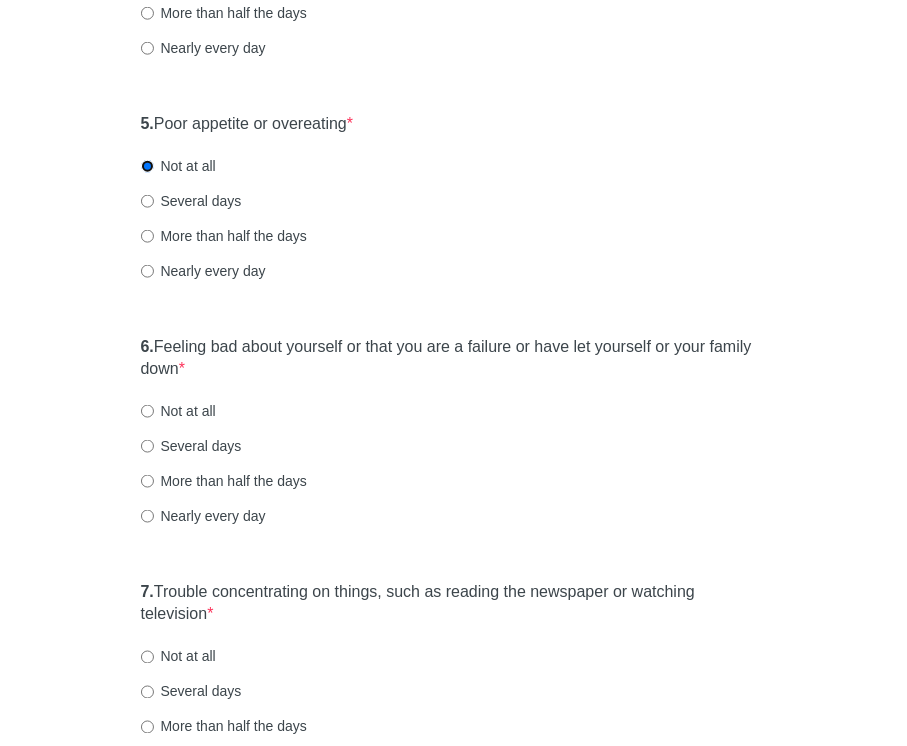 scroll, scrollTop: 1058, scrollLeft: 0, axis: vertical 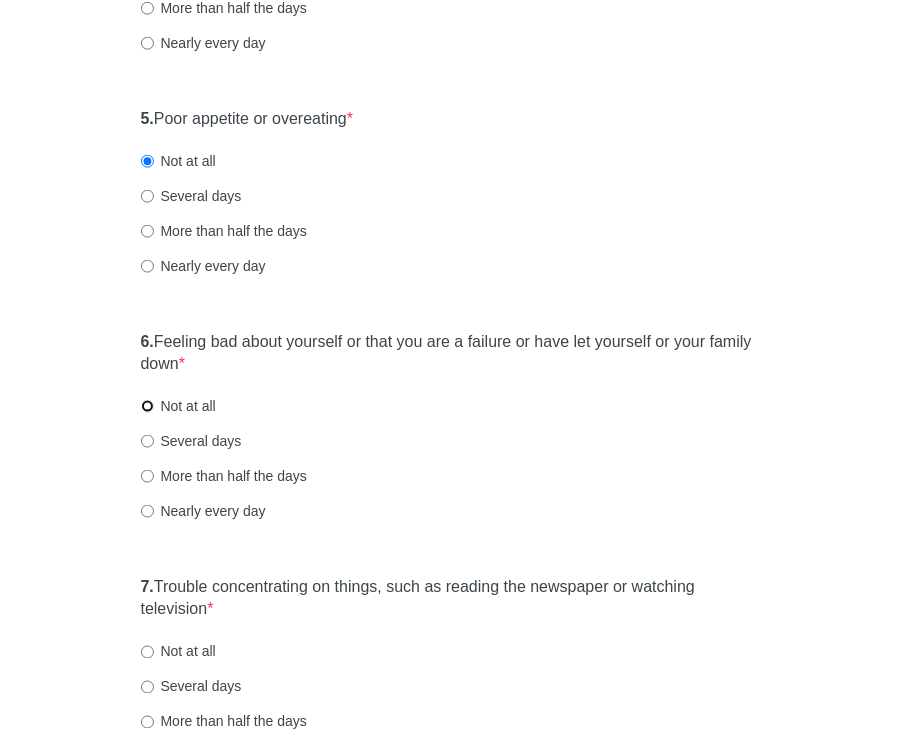 click on "Not at all" at bounding box center (147, 406) 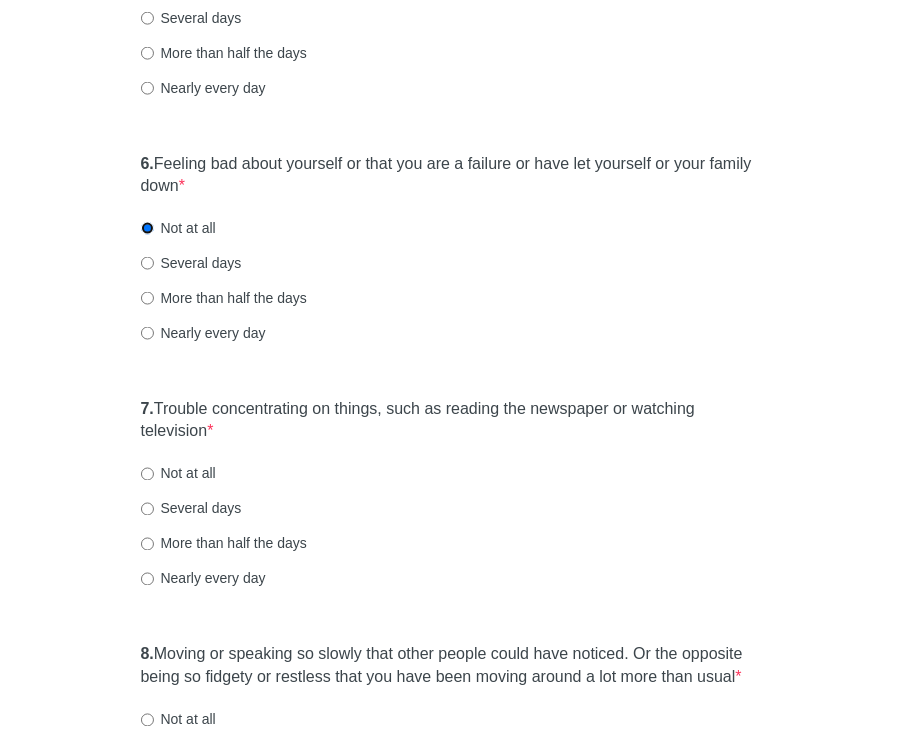 scroll, scrollTop: 1249, scrollLeft: 0, axis: vertical 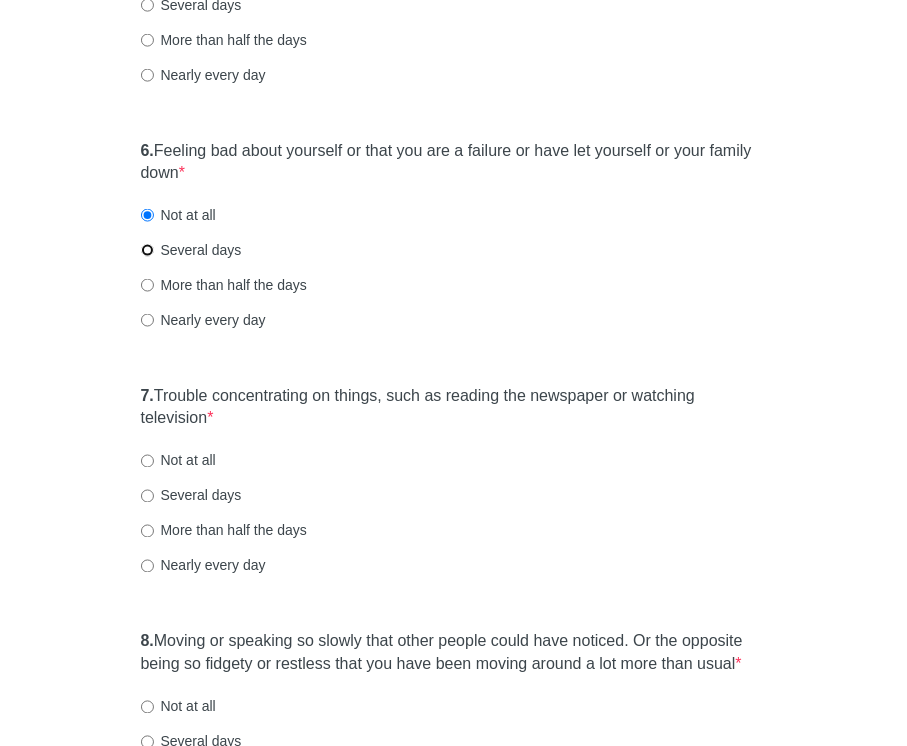 click on "Several days" at bounding box center [147, 250] 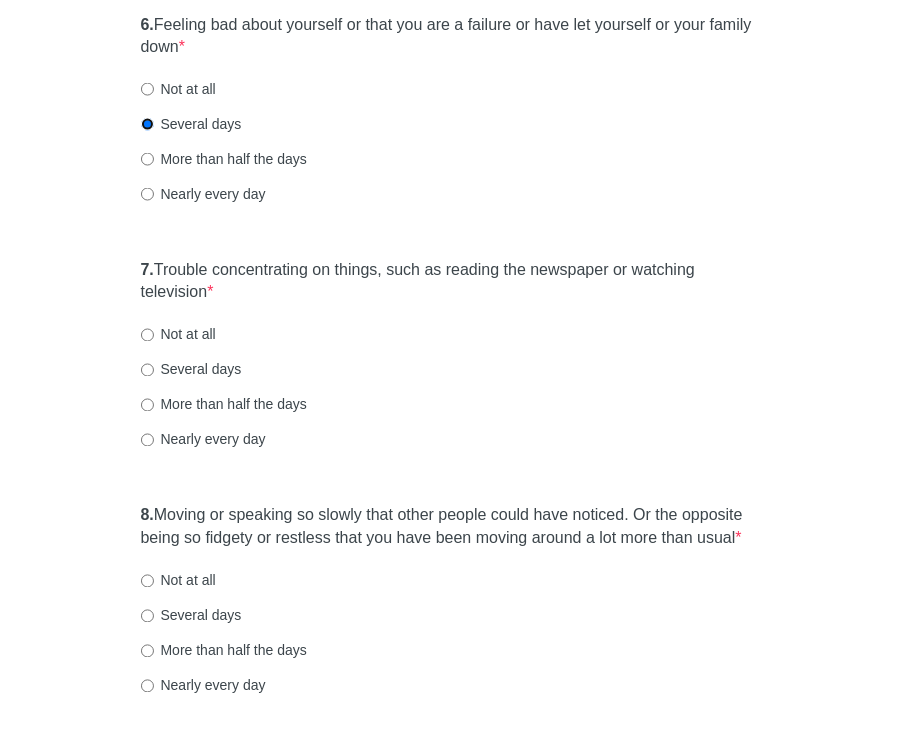 scroll, scrollTop: 1383, scrollLeft: 0, axis: vertical 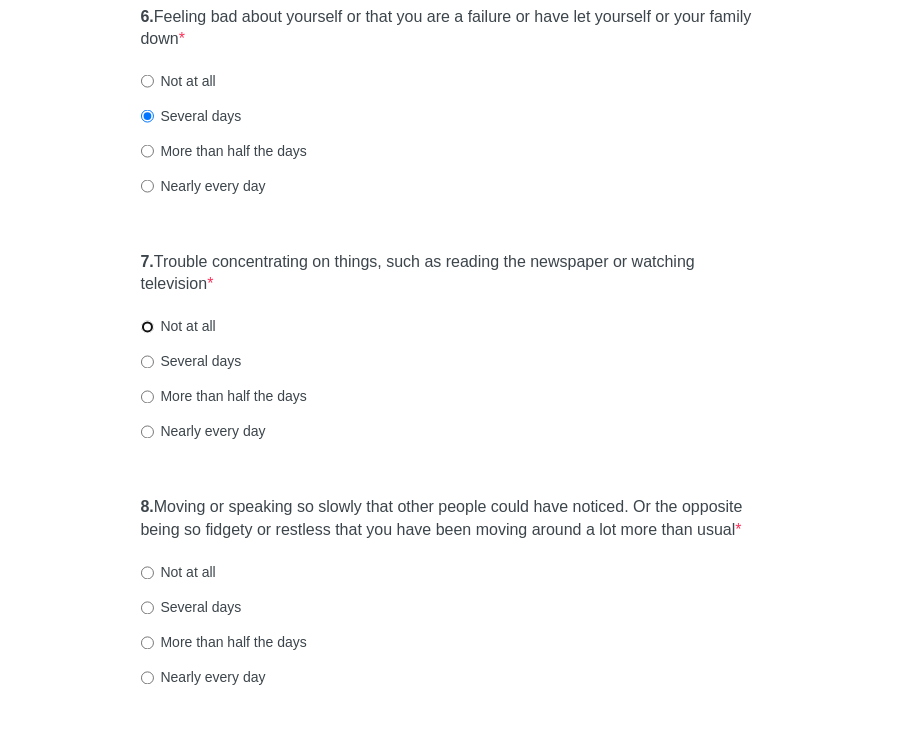 click on "Not at all" at bounding box center [147, 327] 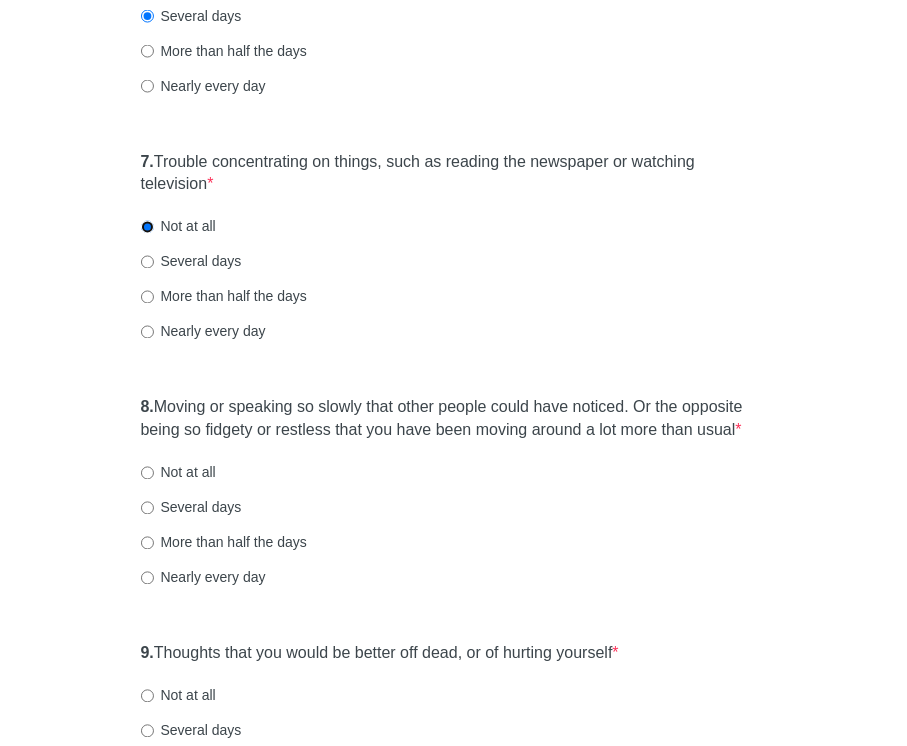 scroll, scrollTop: 1502, scrollLeft: 0, axis: vertical 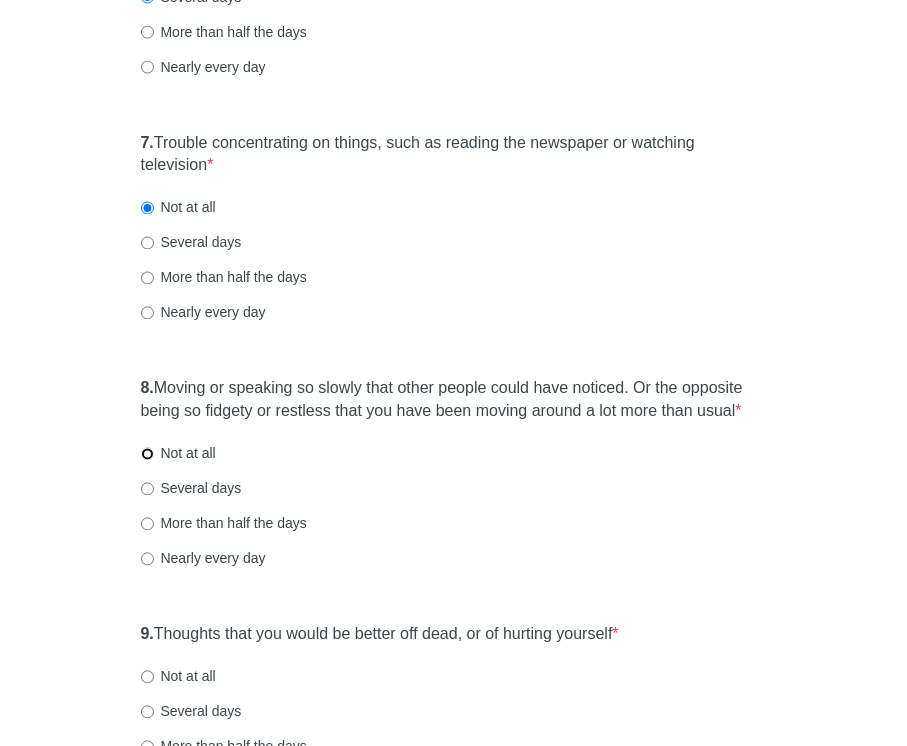 click on "Not at all" at bounding box center (147, 454) 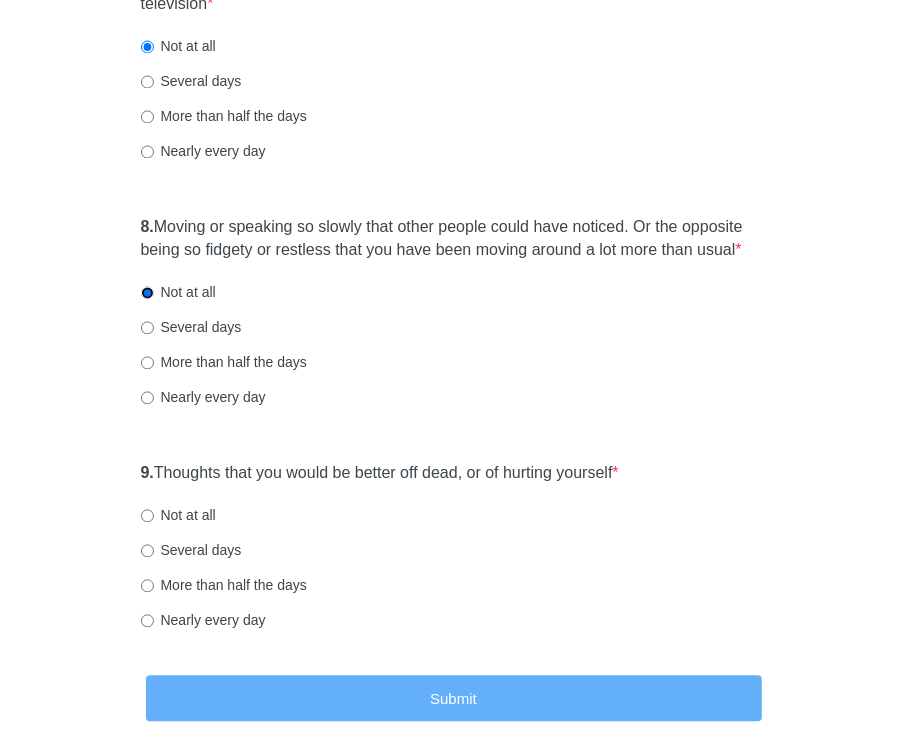 scroll, scrollTop: 1676, scrollLeft: 0, axis: vertical 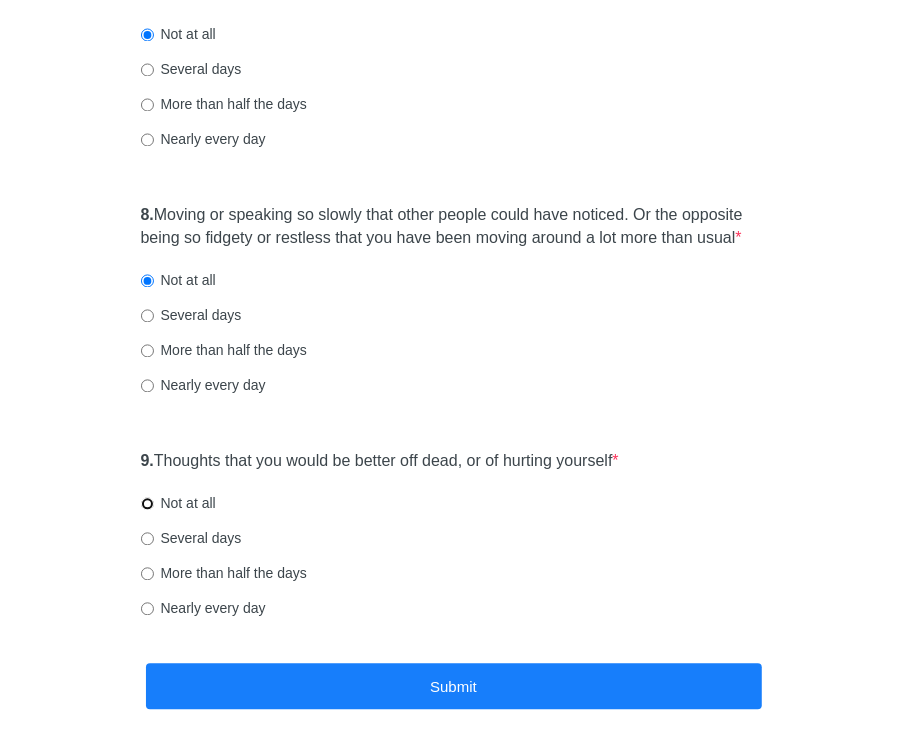 click on "Not at all" at bounding box center [147, 503] 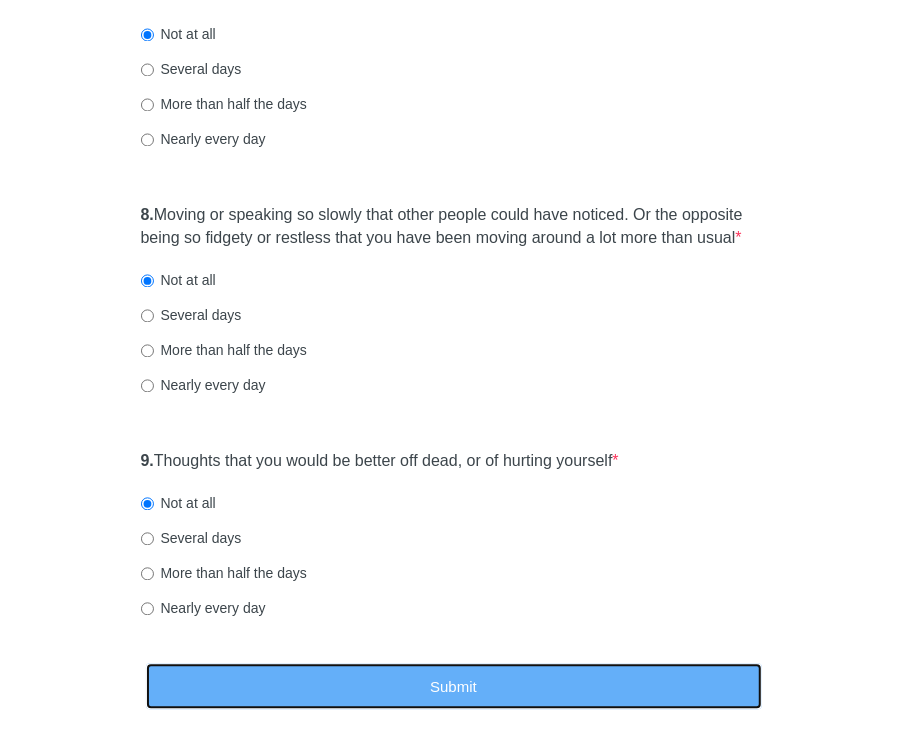 click on "Submit" at bounding box center (454, 686) 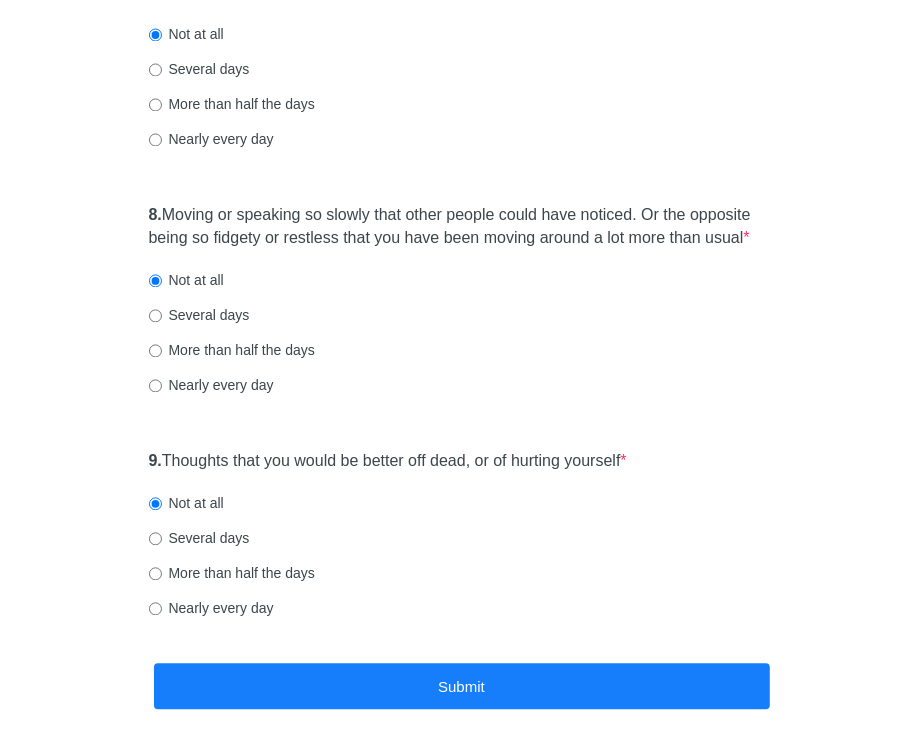 scroll, scrollTop: 0, scrollLeft: 0, axis: both 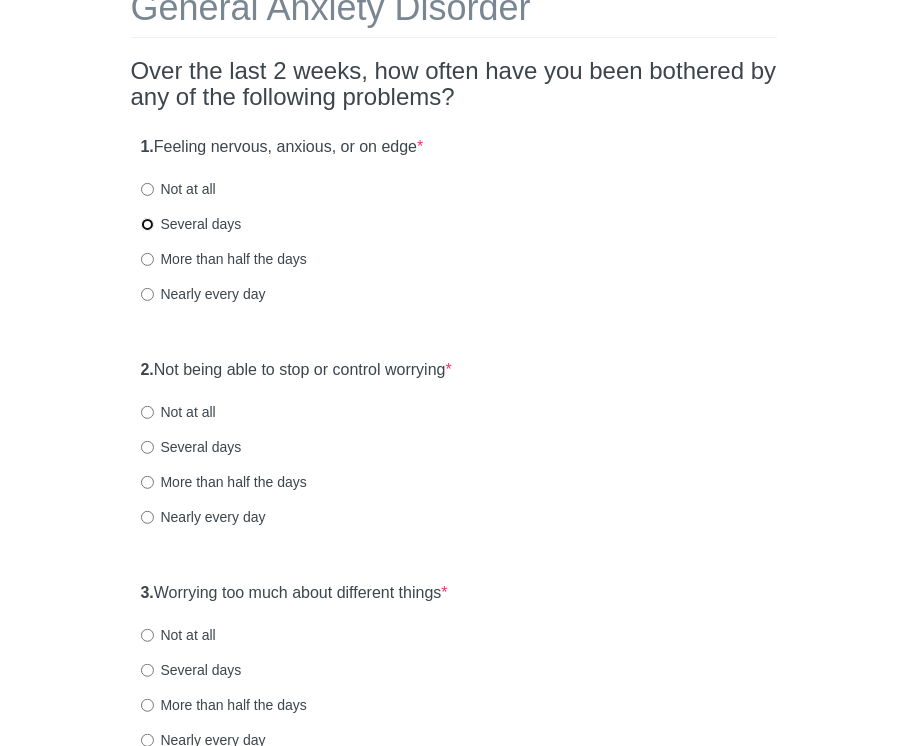 click on "Several days" at bounding box center [147, 224] 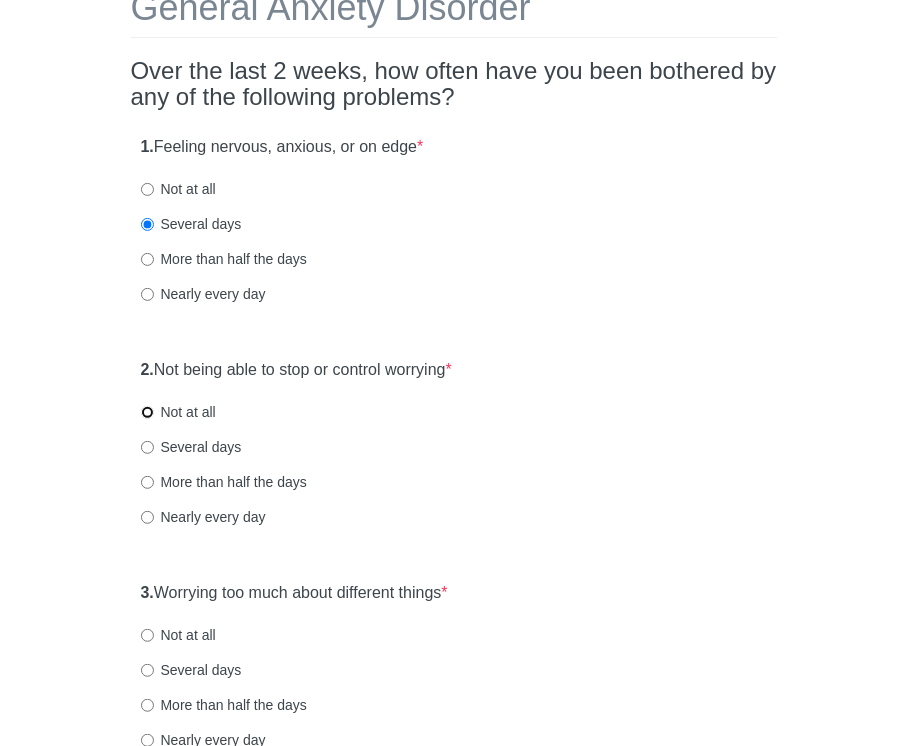 click on "Not at all" at bounding box center (147, 412) 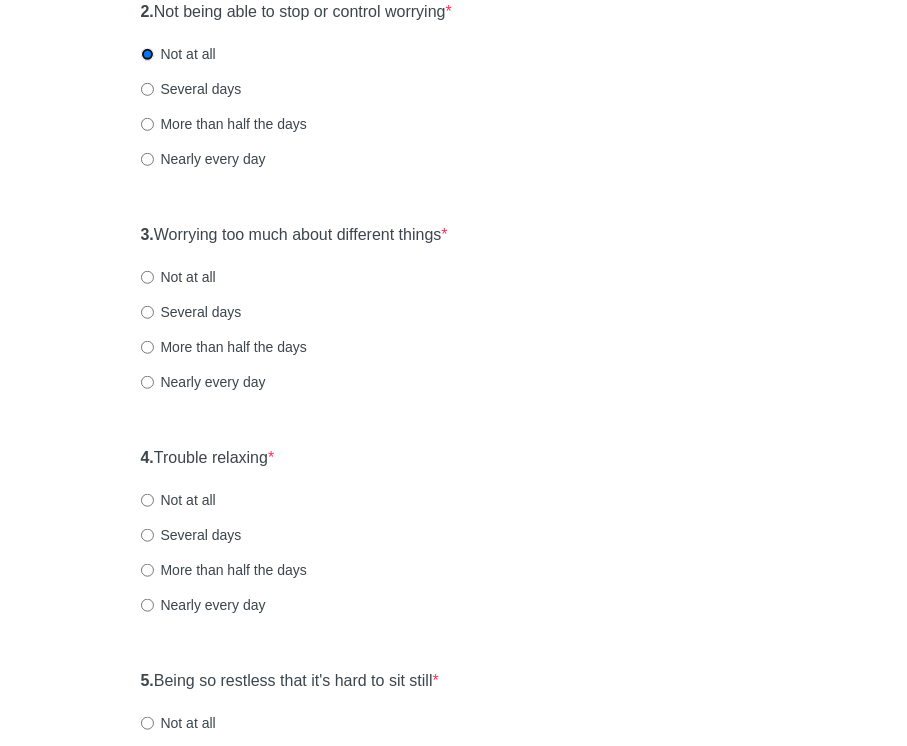 scroll, scrollTop: 503, scrollLeft: 0, axis: vertical 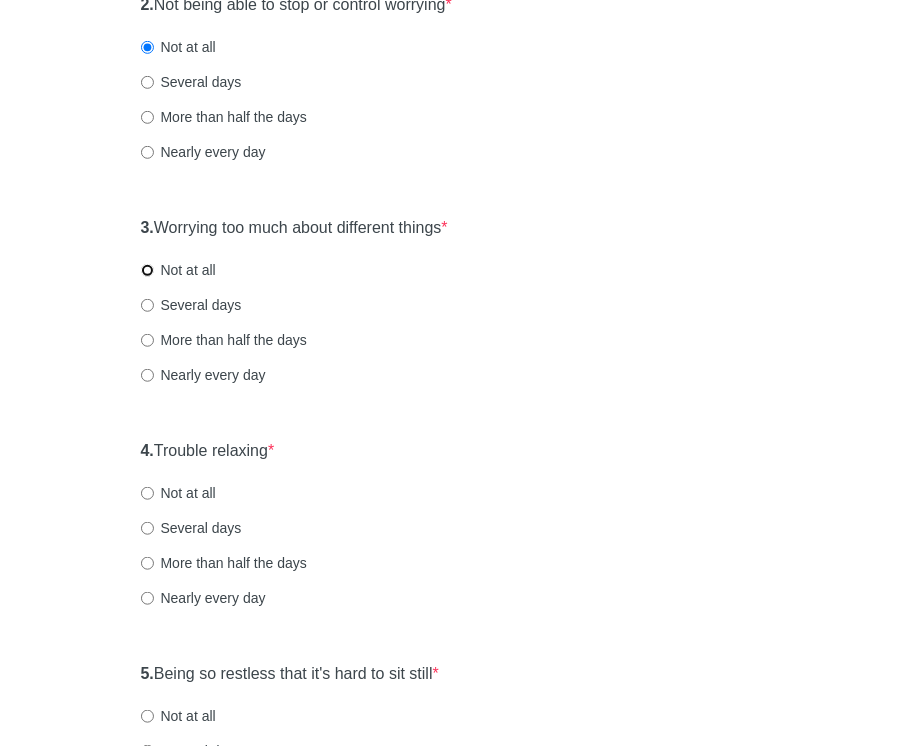 click on "Not at all" at bounding box center [147, 270] 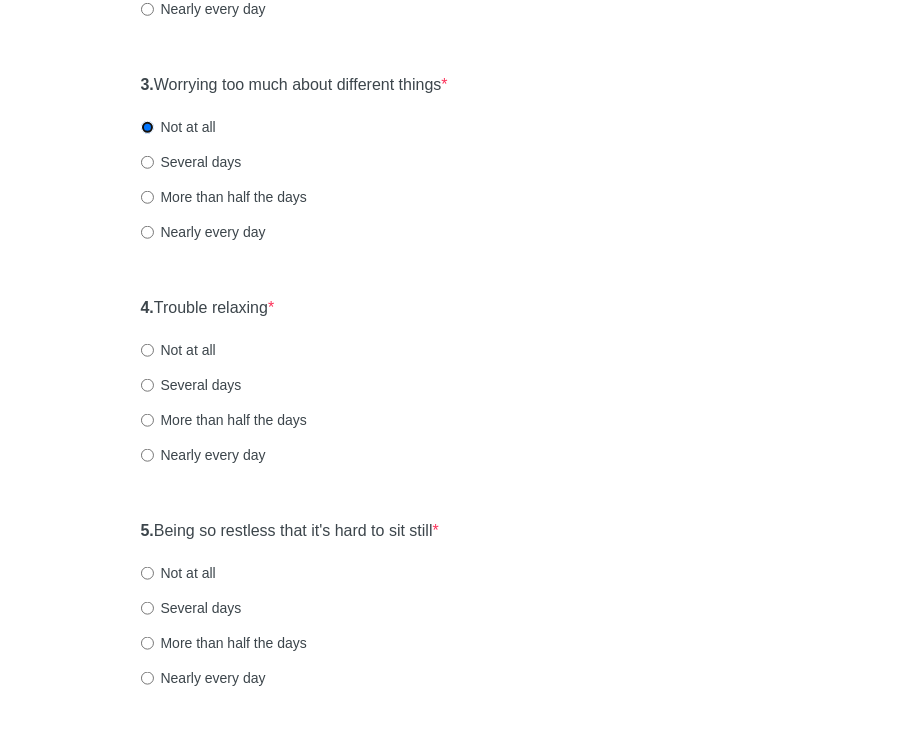scroll, scrollTop: 697, scrollLeft: 0, axis: vertical 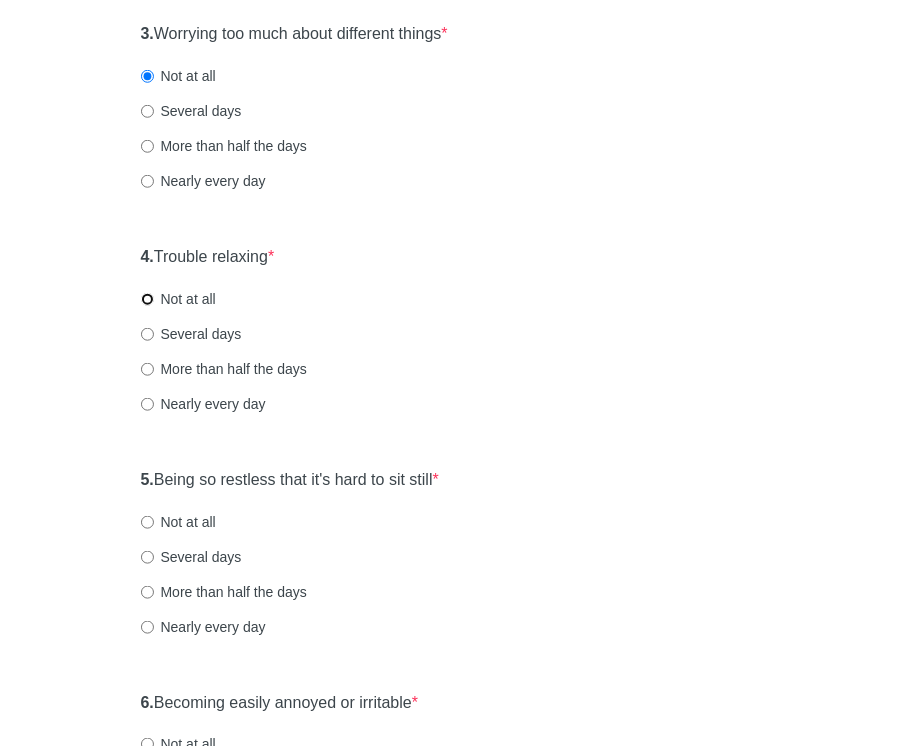 click on "Not at all" at bounding box center (147, 299) 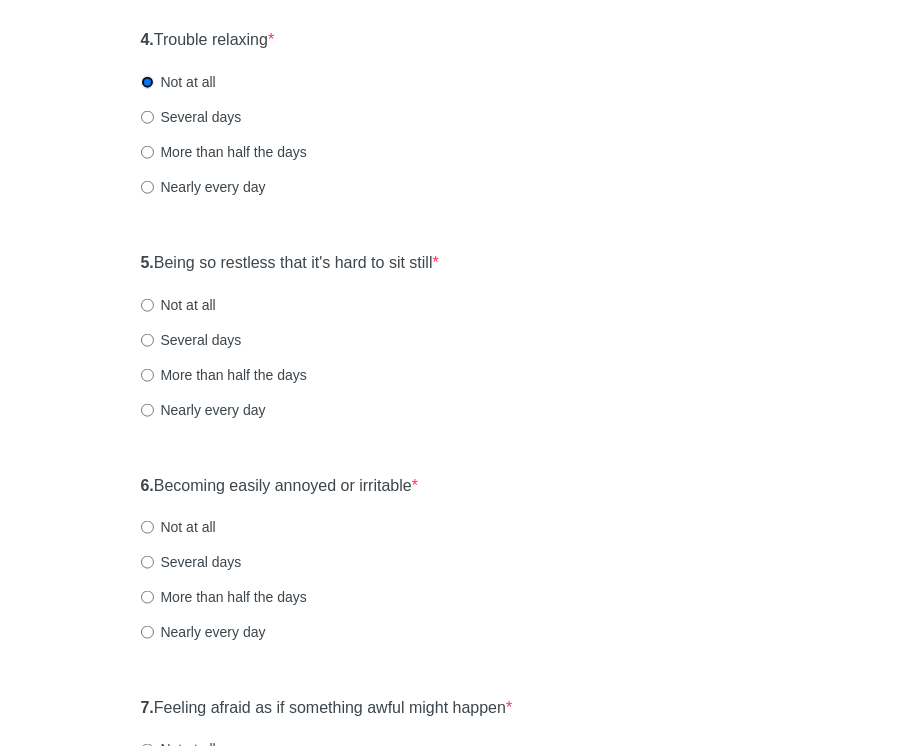 scroll, scrollTop: 918, scrollLeft: 0, axis: vertical 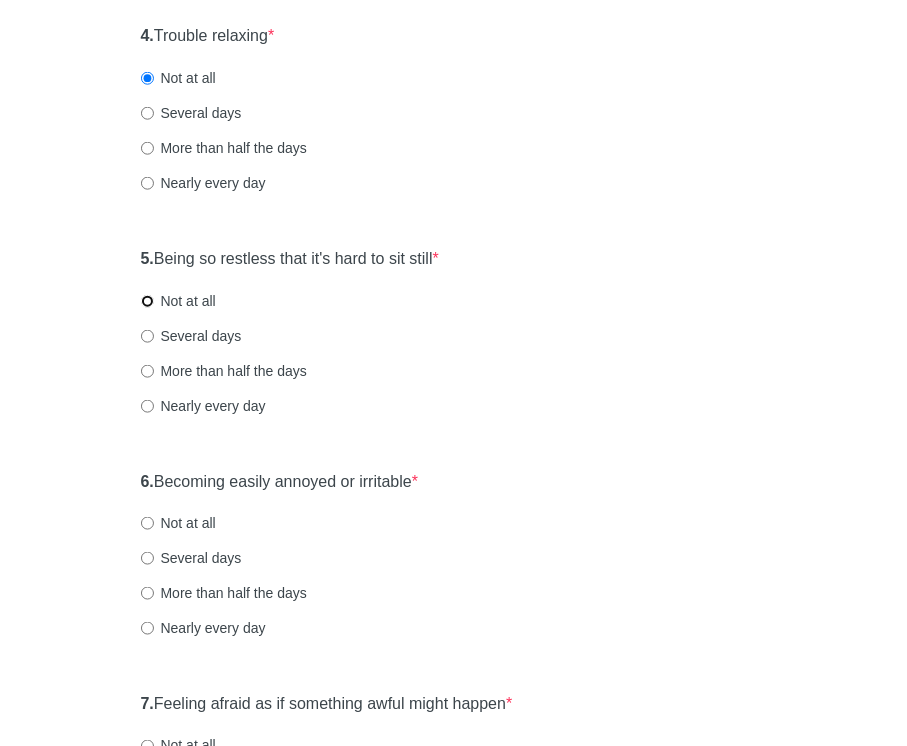 click on "Not at all" at bounding box center [147, 301] 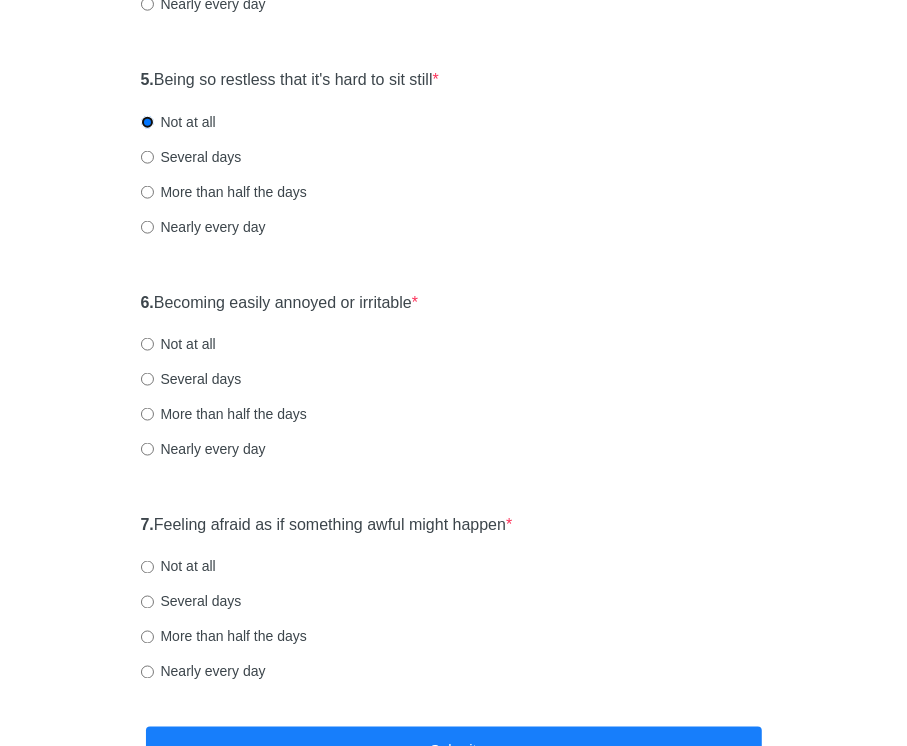 scroll, scrollTop: 1109, scrollLeft: 0, axis: vertical 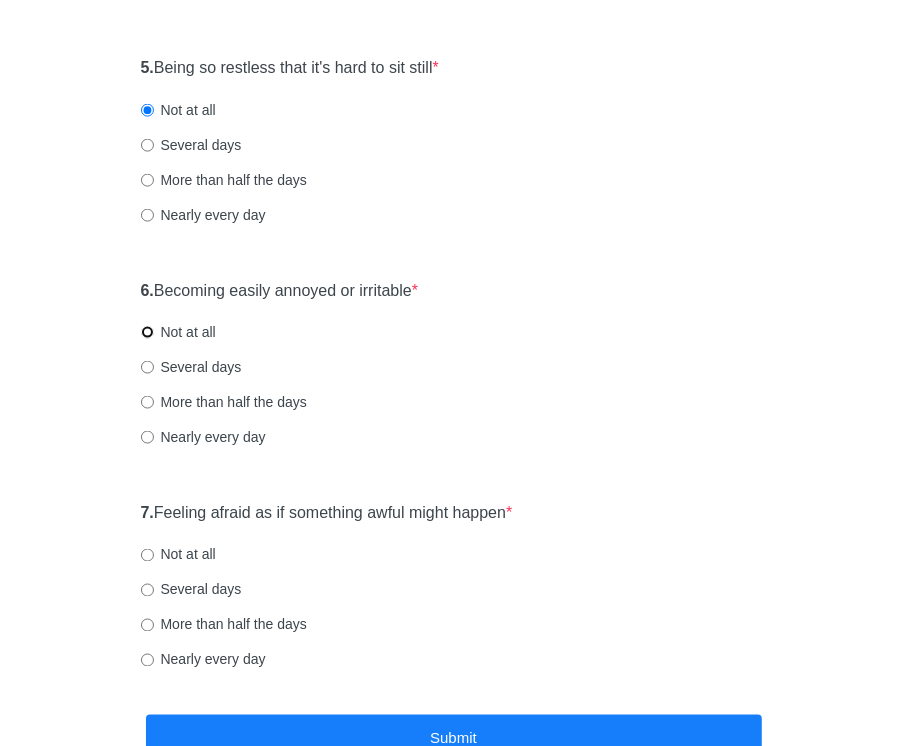click on "Not at all" at bounding box center [147, 332] 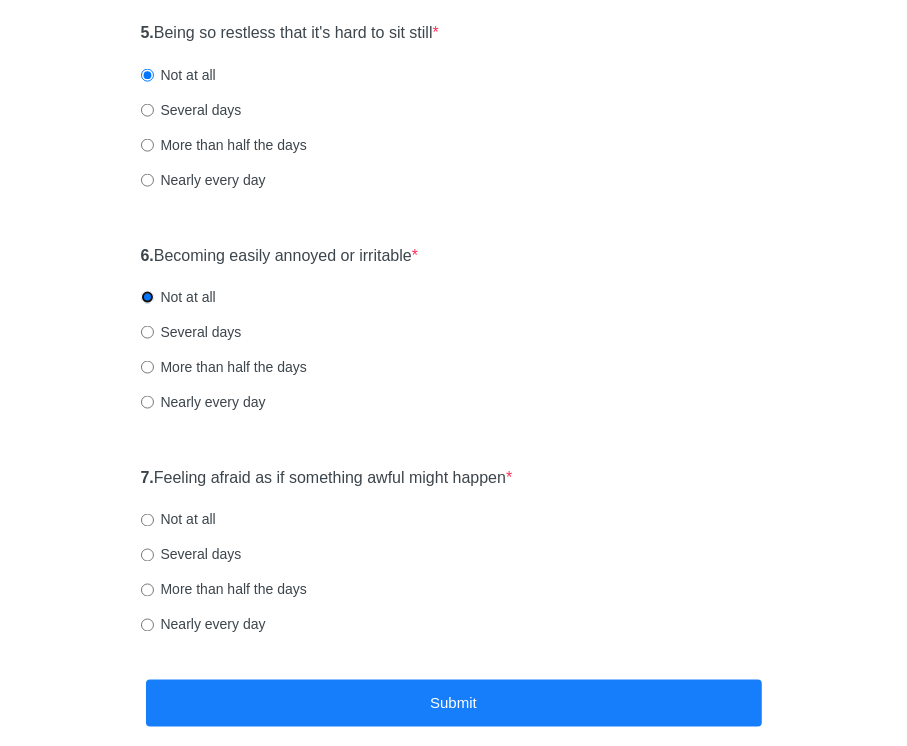 scroll, scrollTop: 1153, scrollLeft: 0, axis: vertical 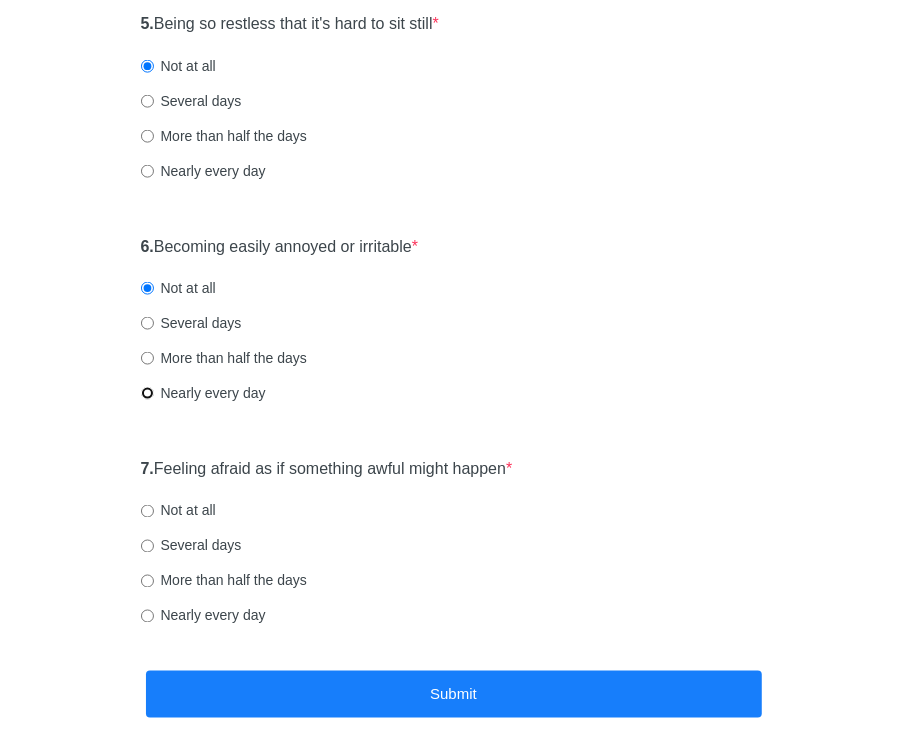 click on "Nearly every day" at bounding box center [147, 393] 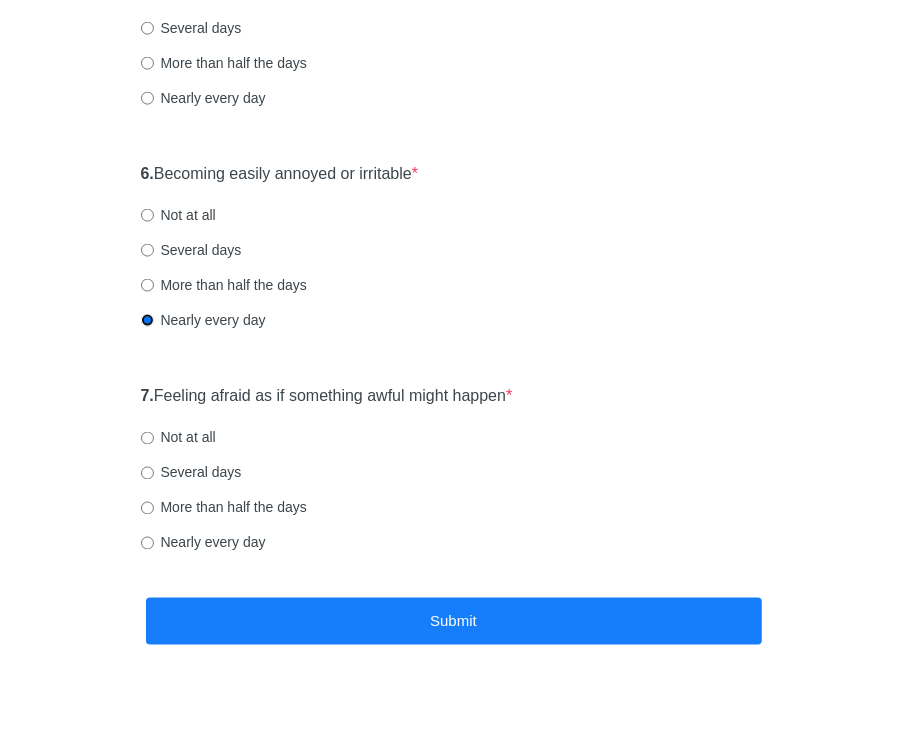 scroll, scrollTop: 1229, scrollLeft: 0, axis: vertical 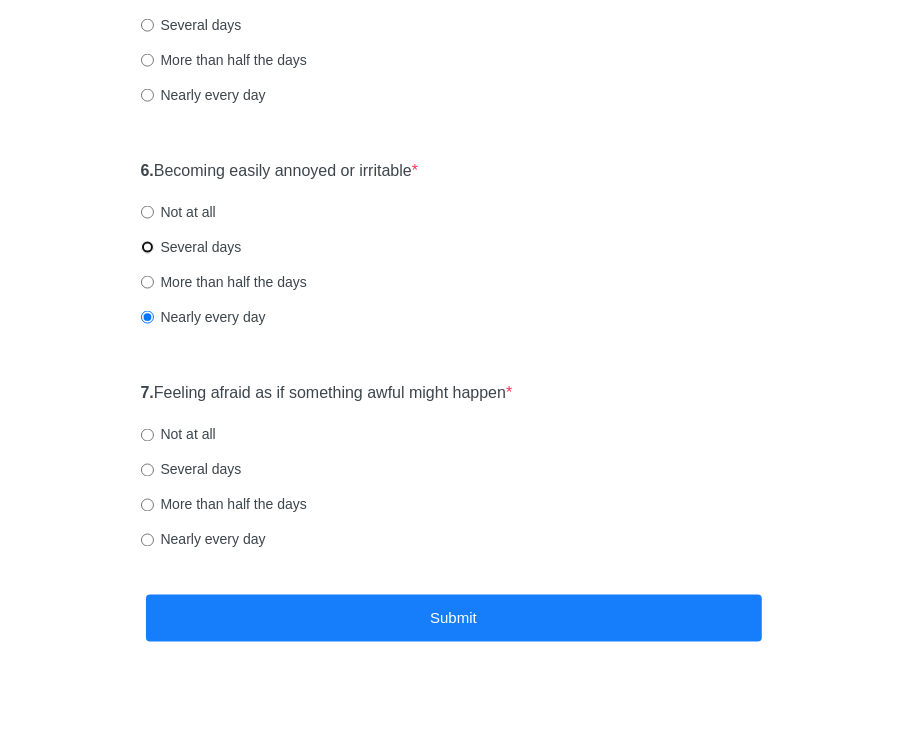 click on "Several days" at bounding box center [147, 247] 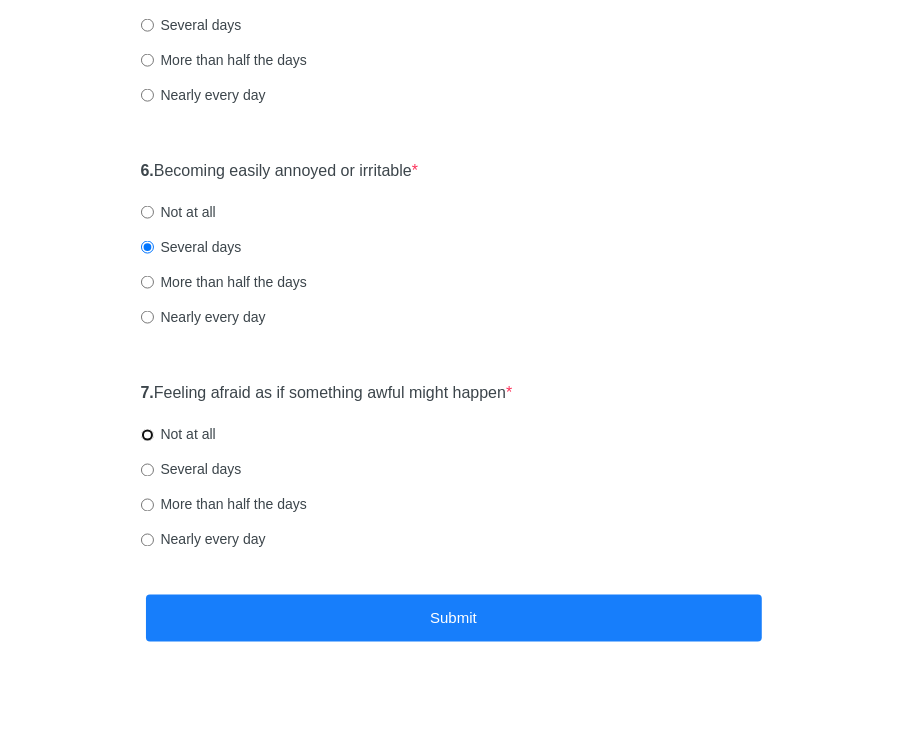 click on "Not at all" at bounding box center [147, 435] 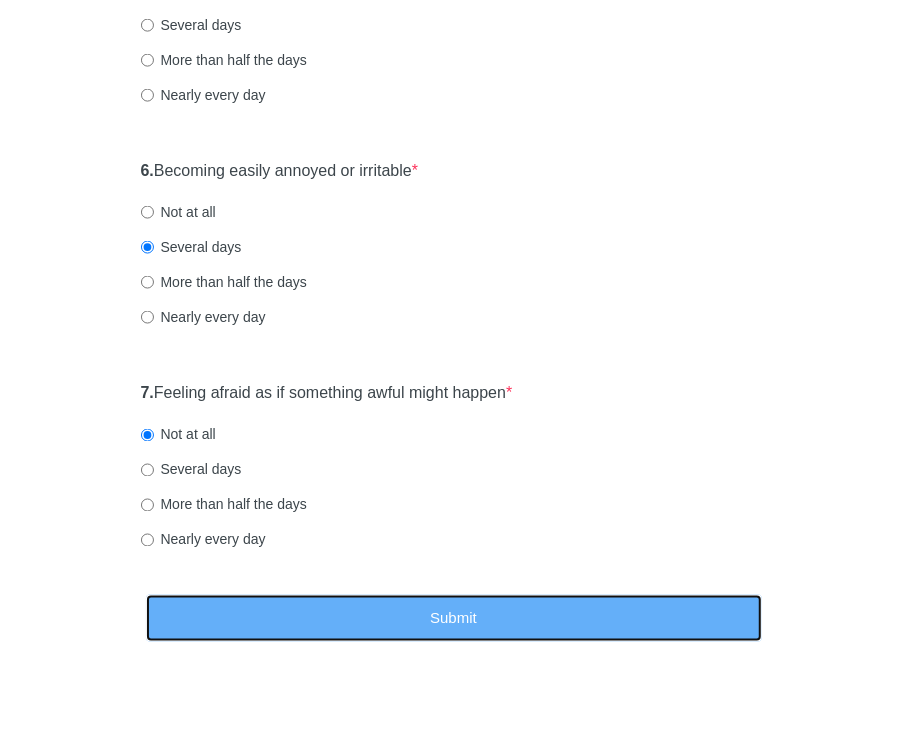 click on "Submit" at bounding box center [454, 618] 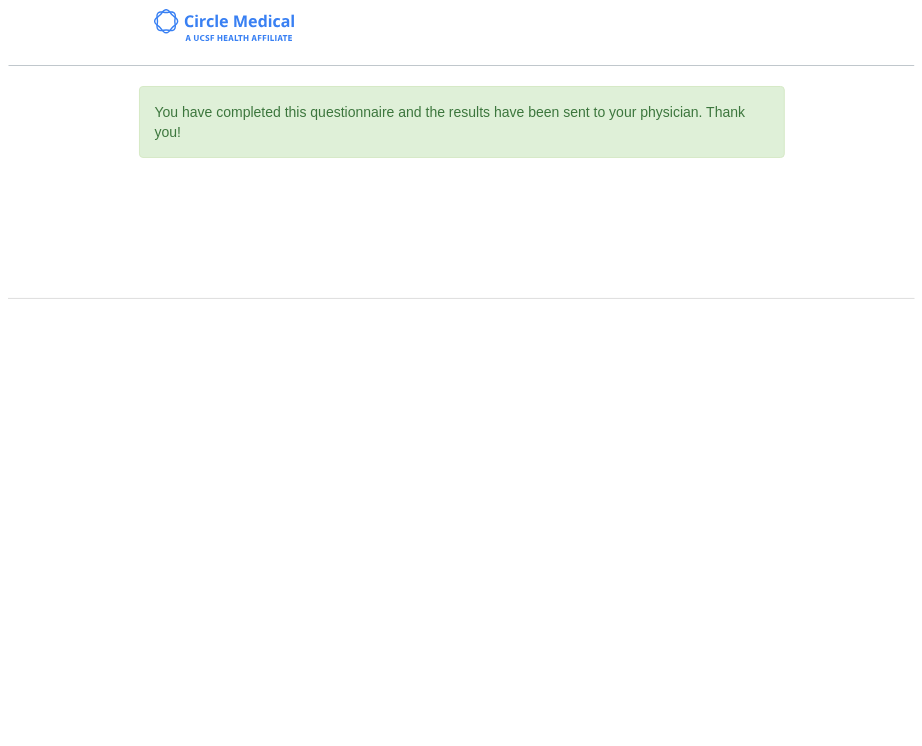 scroll, scrollTop: 0, scrollLeft: 0, axis: both 